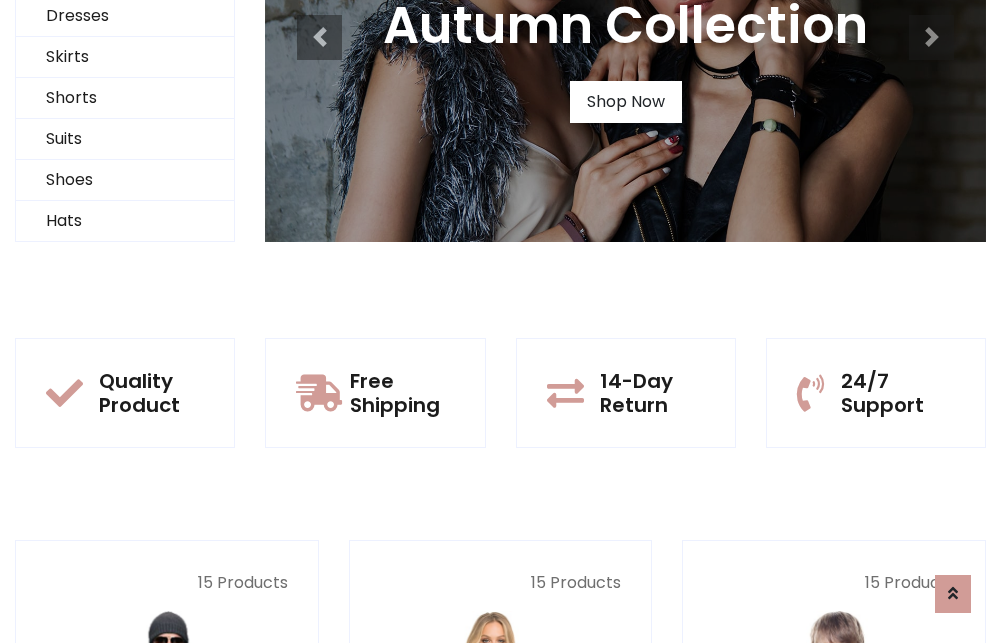 scroll, scrollTop: 0, scrollLeft: 0, axis: both 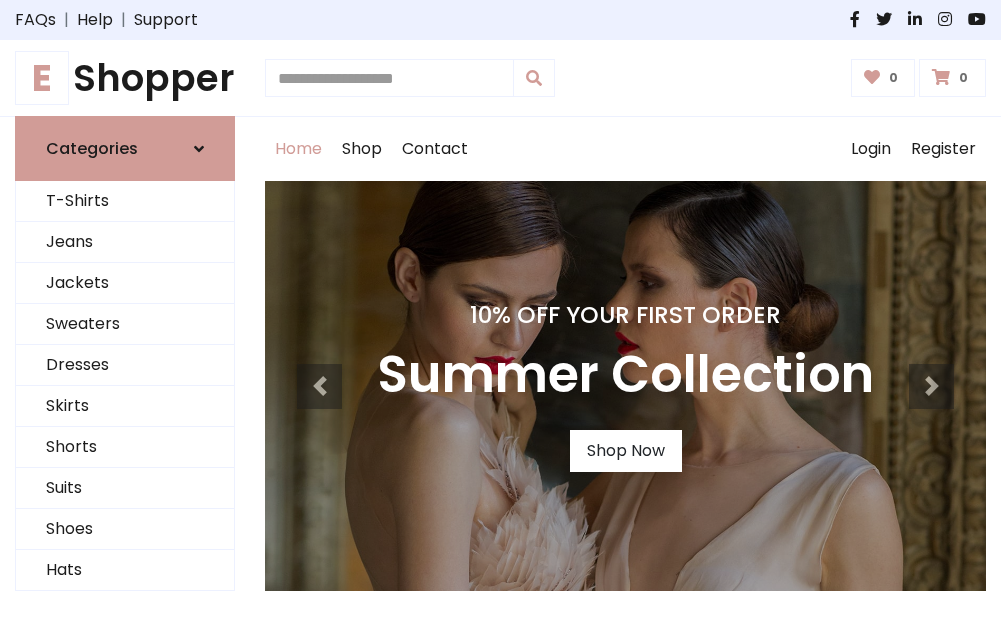 click on "10% Off Your First Order" at bounding box center [625, 315] 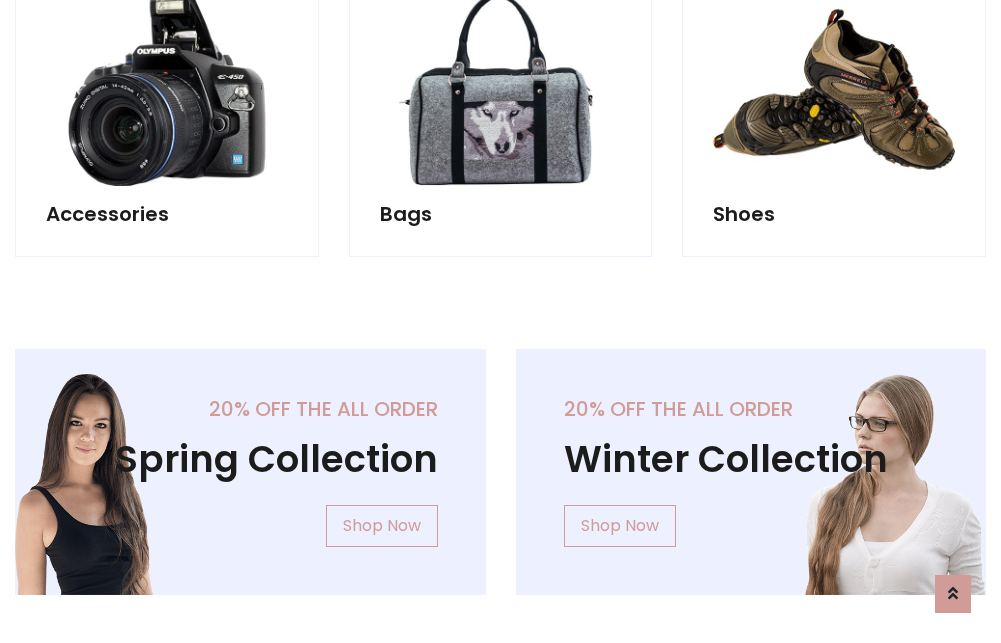 scroll, scrollTop: 4023, scrollLeft: 0, axis: vertical 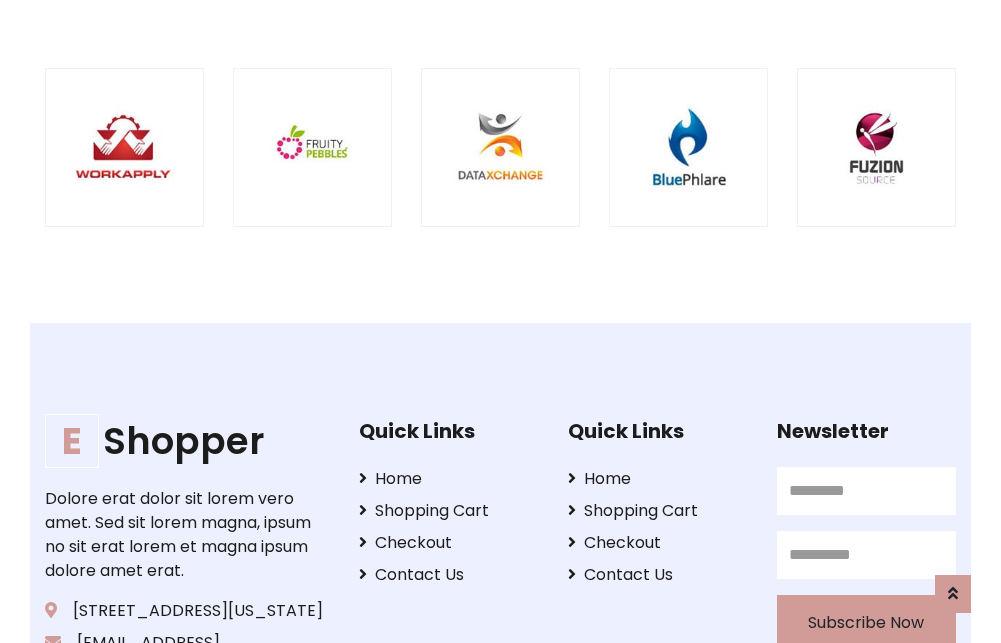 click at bounding box center [125, -1848] 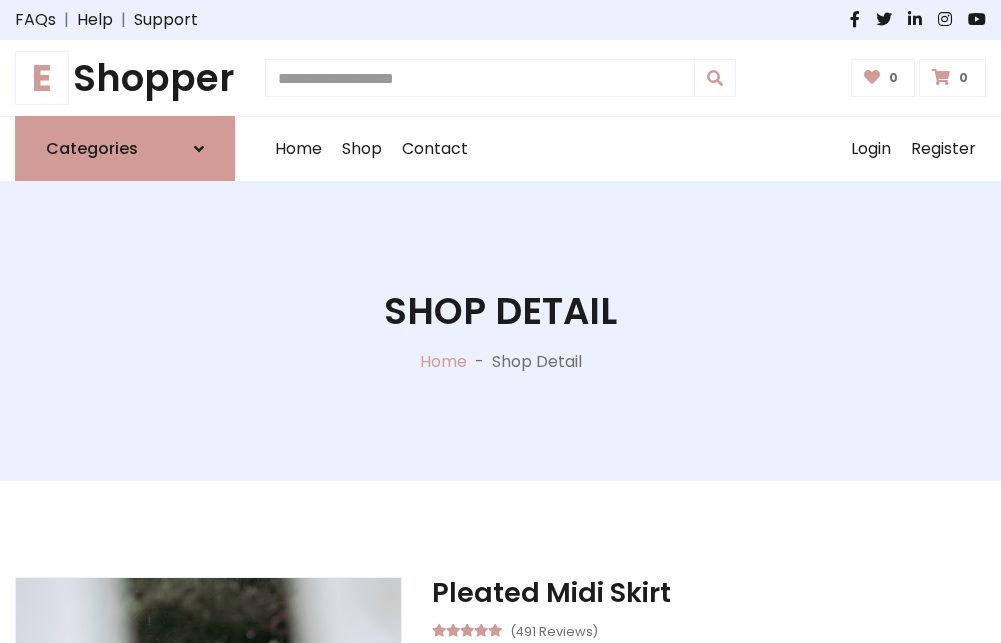 scroll, scrollTop: 0, scrollLeft: 0, axis: both 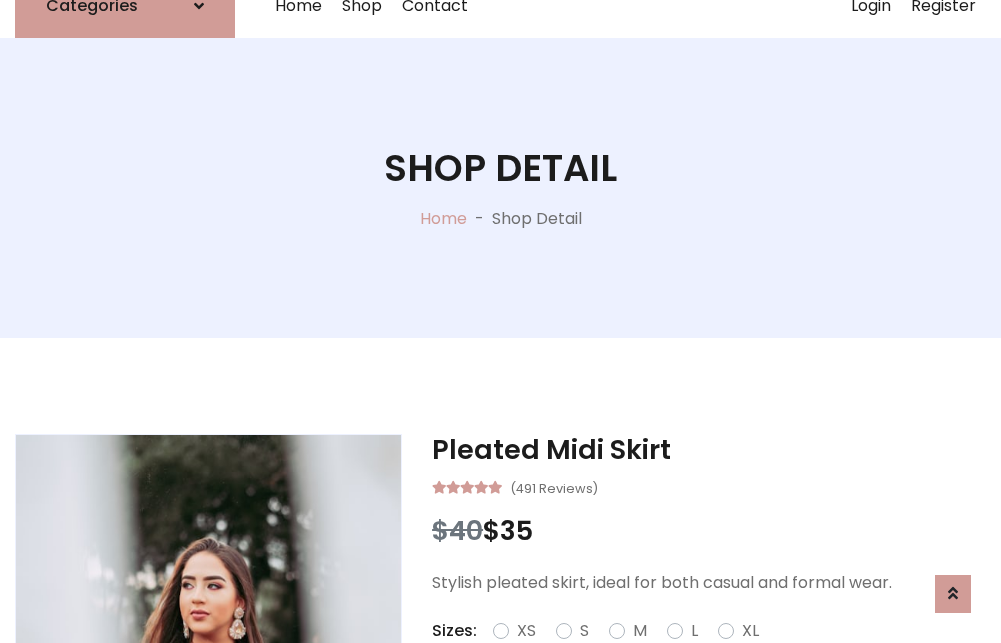 click on "M" at bounding box center [640, 631] 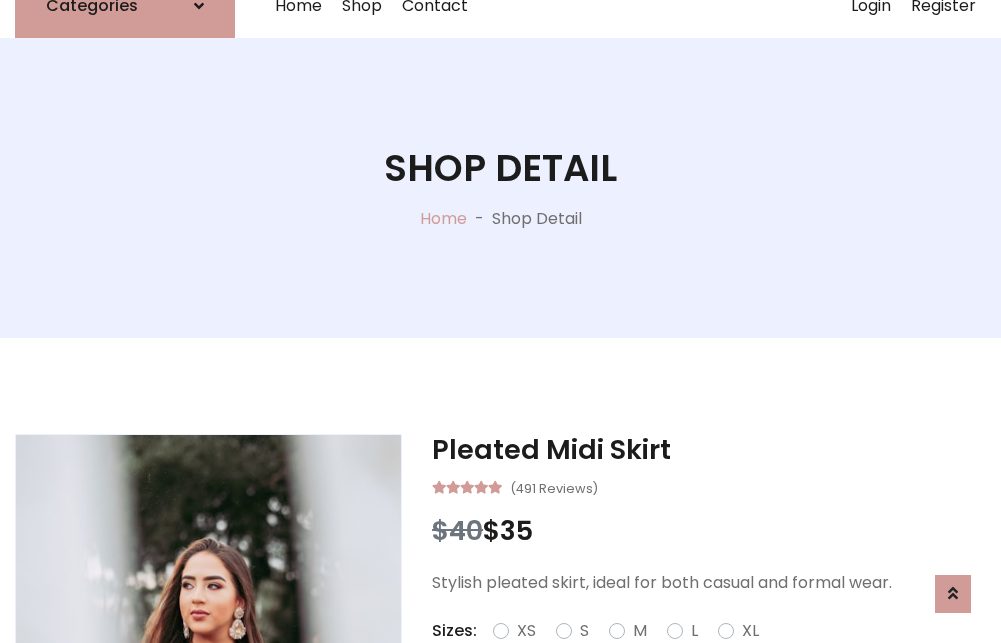 click on "M" at bounding box center (640, 631) 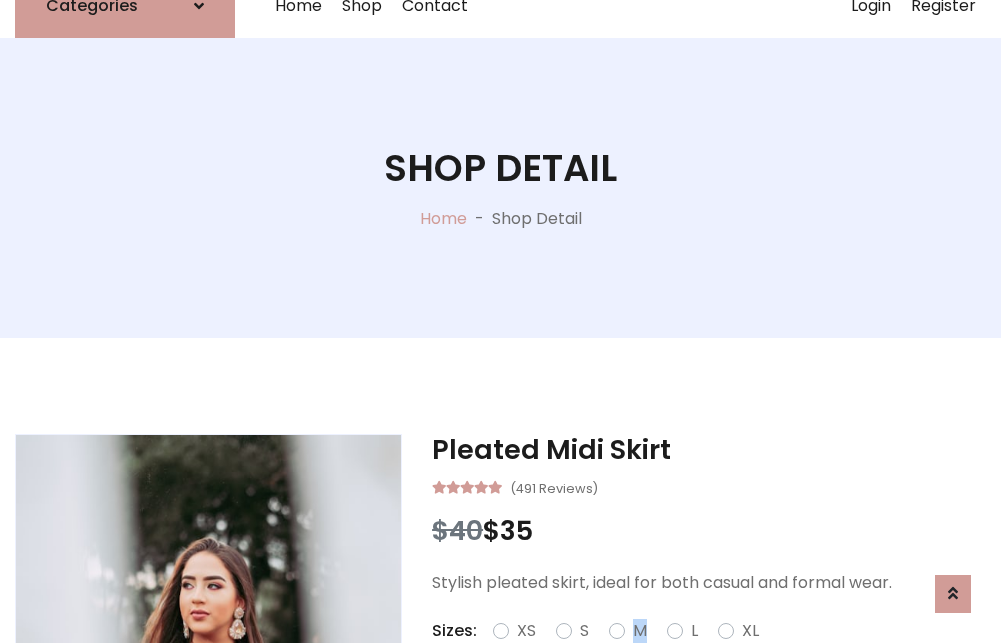 scroll, scrollTop: 4, scrollLeft: 0, axis: vertical 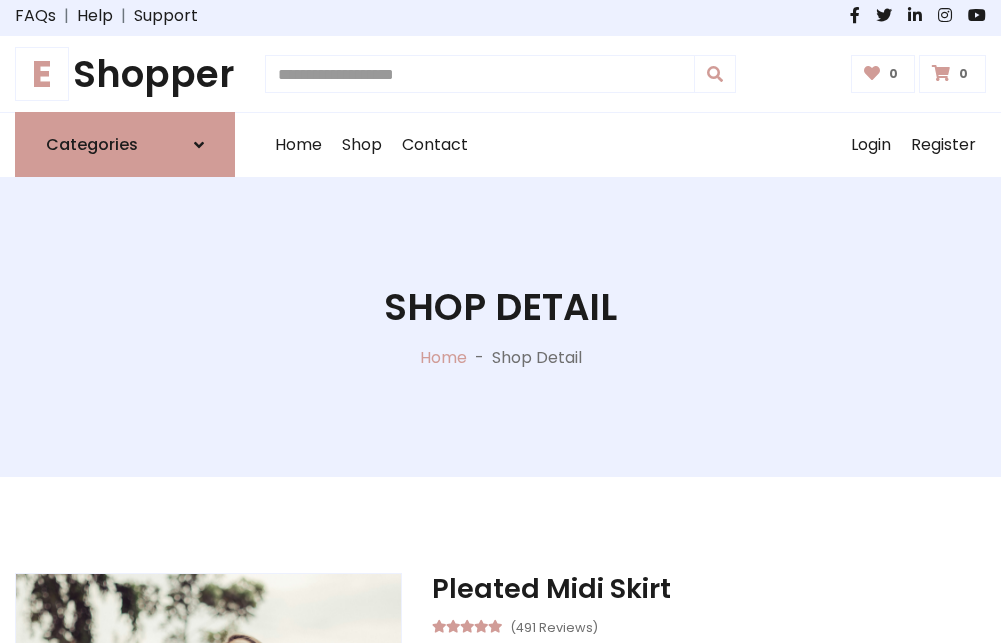click on "Shop Detail" at bounding box center (500, 307) 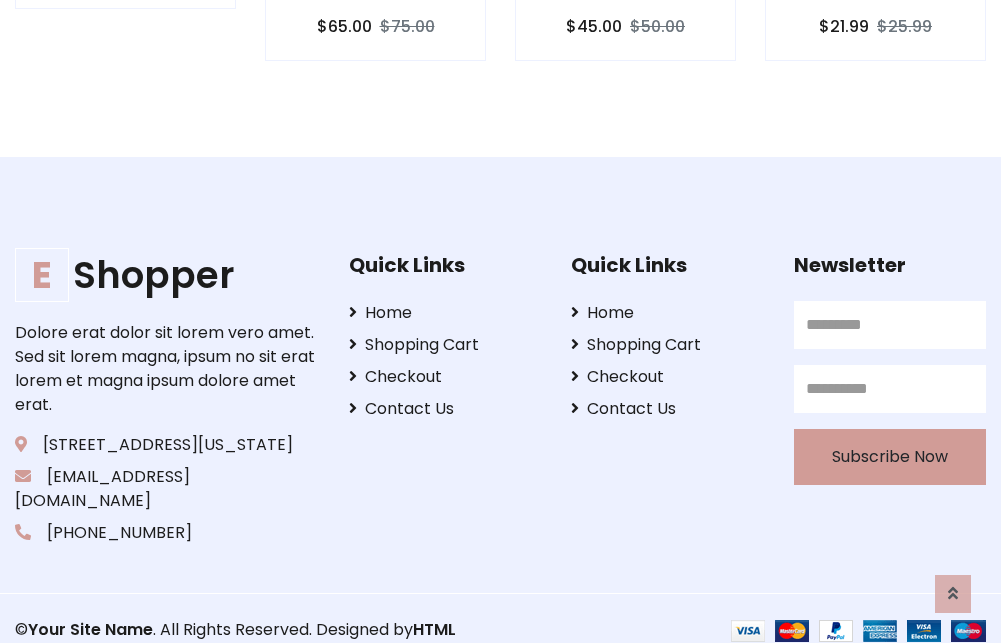 scroll, scrollTop: 0, scrollLeft: 0, axis: both 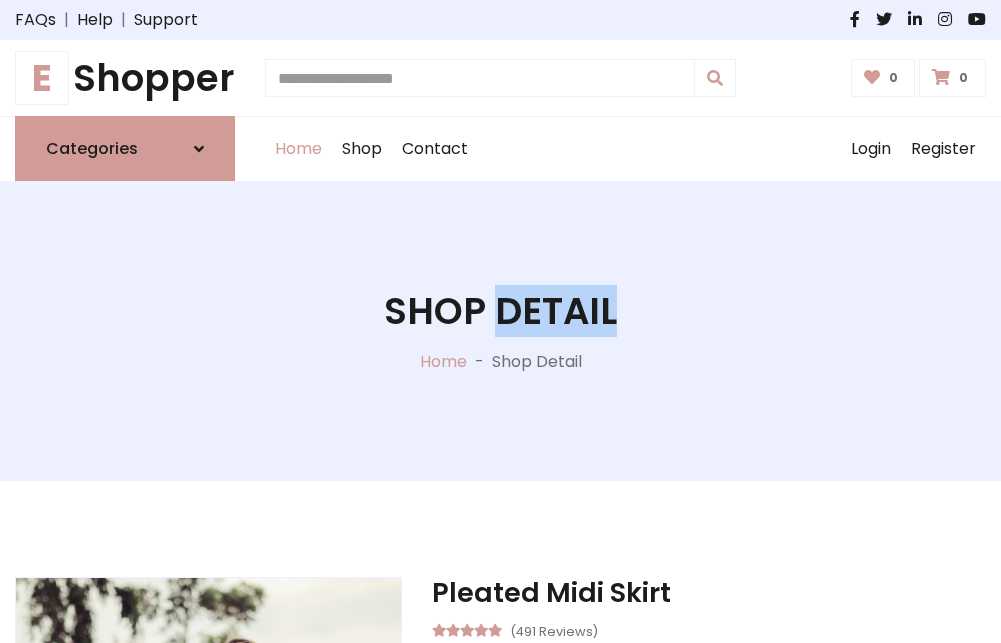 click on "Home" at bounding box center (298, 149) 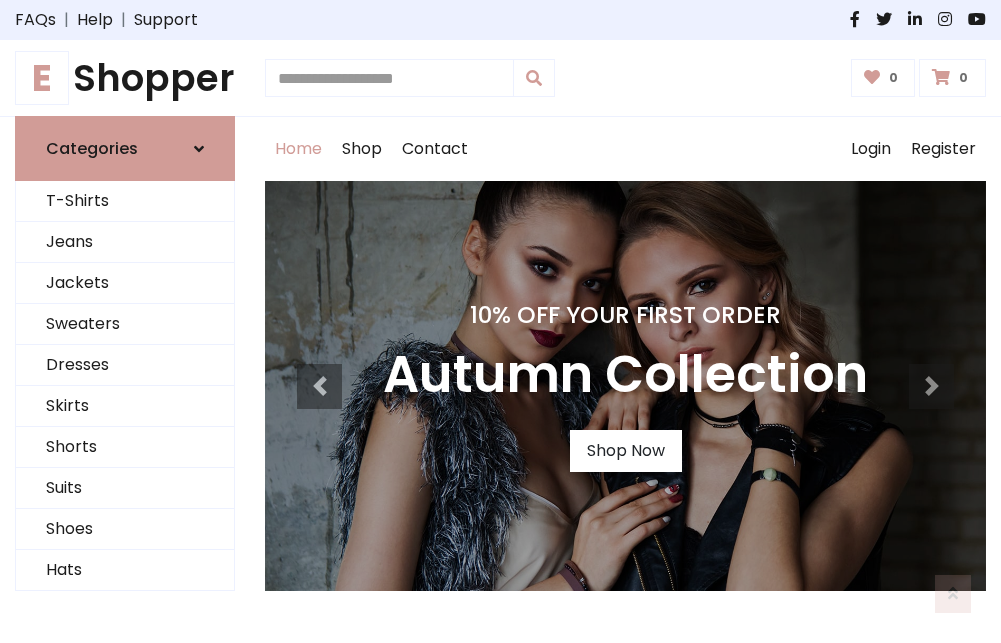 scroll, scrollTop: 1633, scrollLeft: 0, axis: vertical 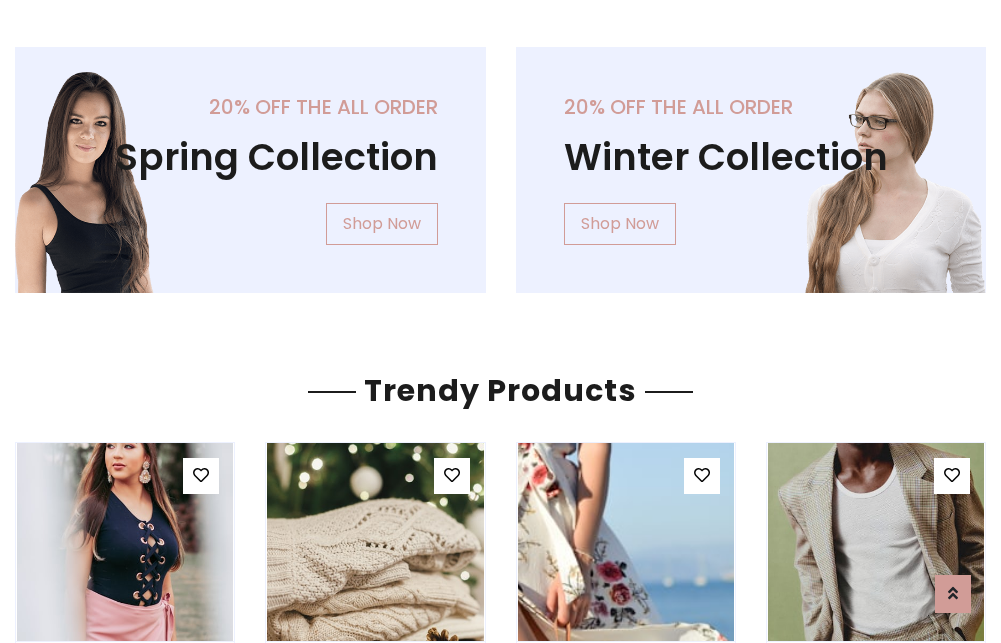 click on "Your Site Name" at bounding box center (120, 3185) 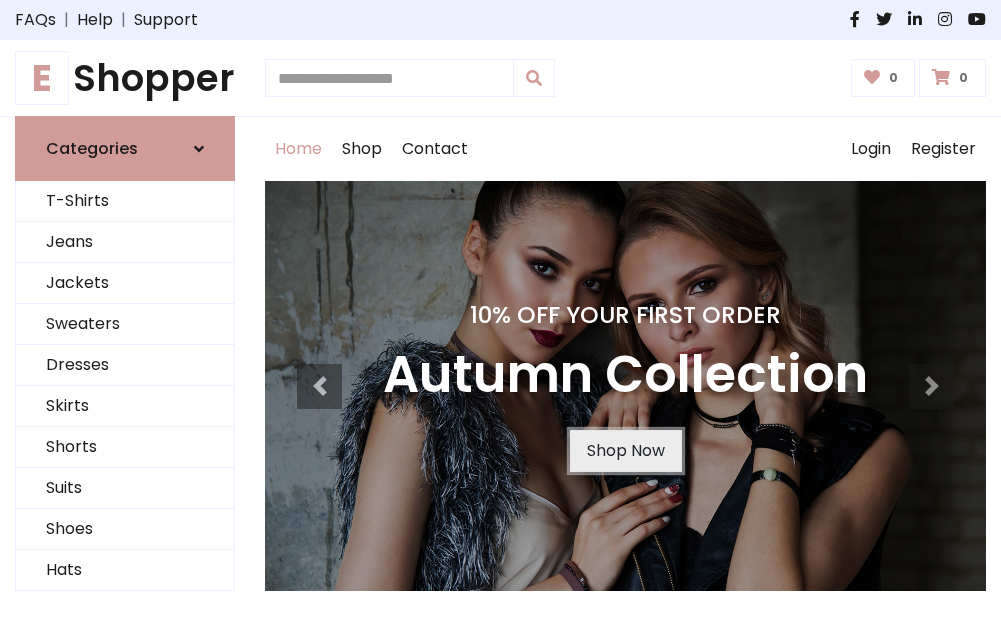 click on "Shop Now" at bounding box center (626, 451) 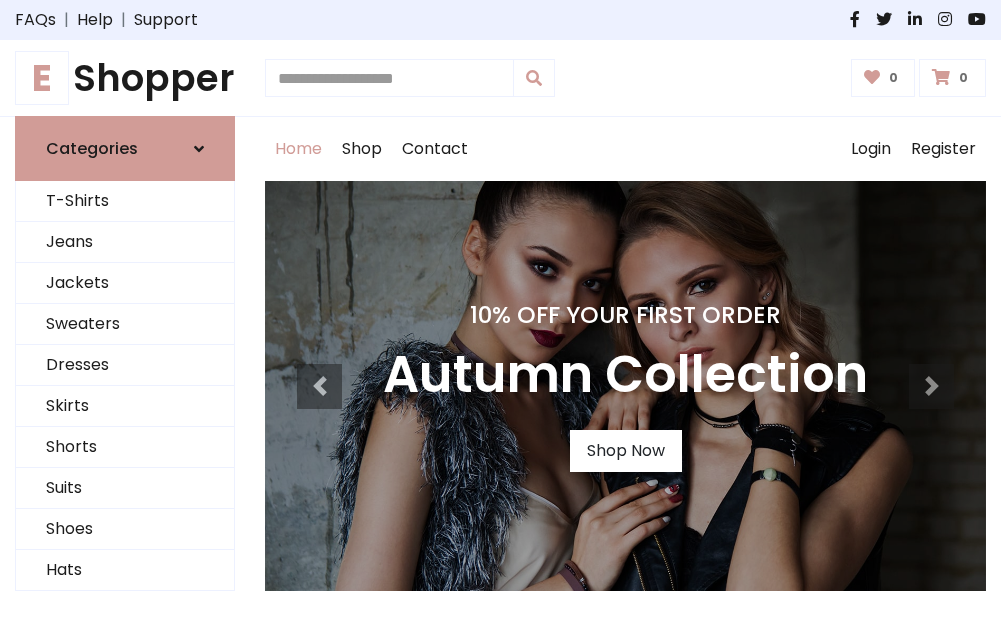 scroll, scrollTop: 0, scrollLeft: 0, axis: both 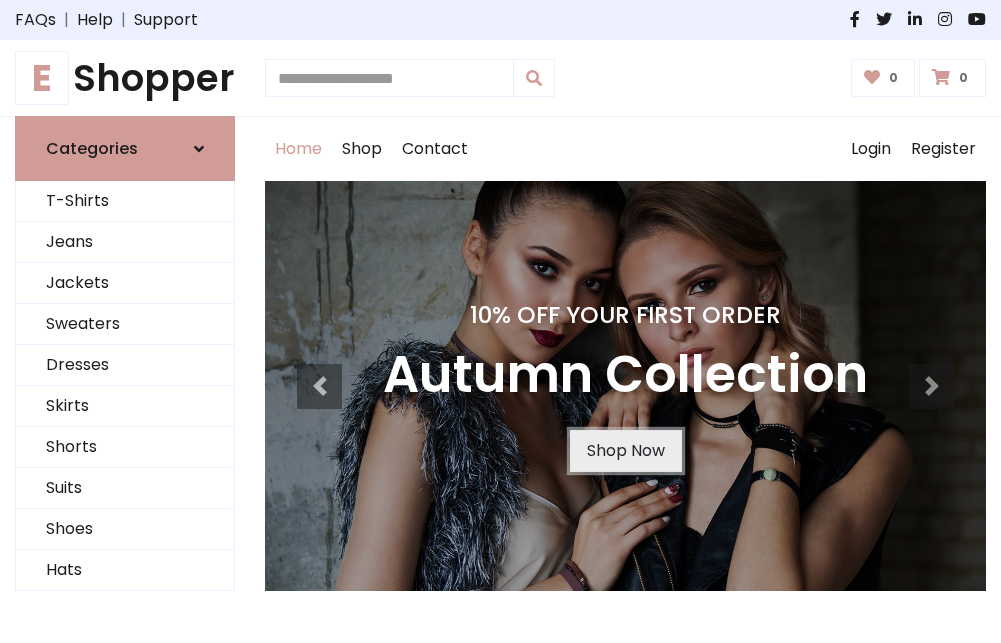 click on "Shop Now" at bounding box center [626, 451] 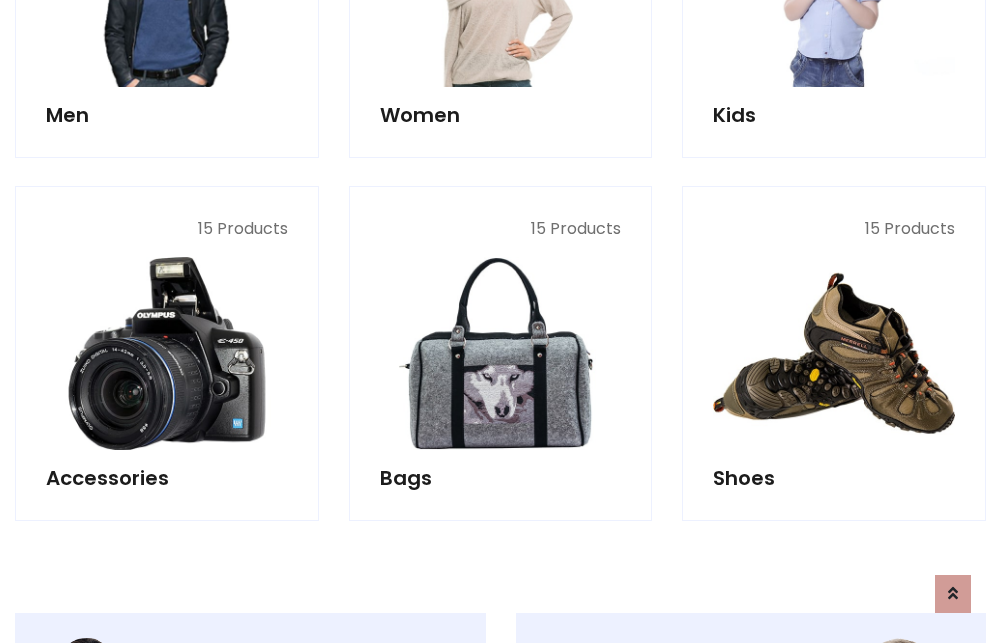 scroll, scrollTop: 1994, scrollLeft: 0, axis: vertical 